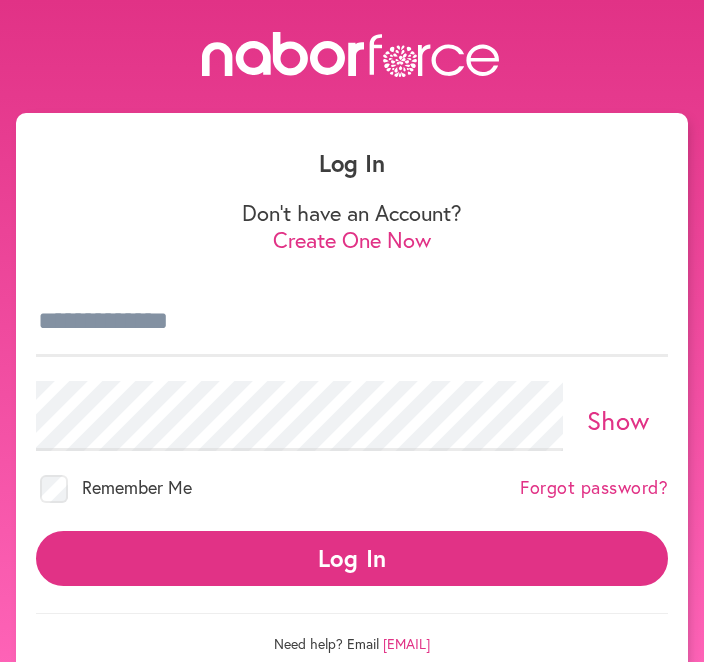 scroll, scrollTop: 0, scrollLeft: 0, axis: both 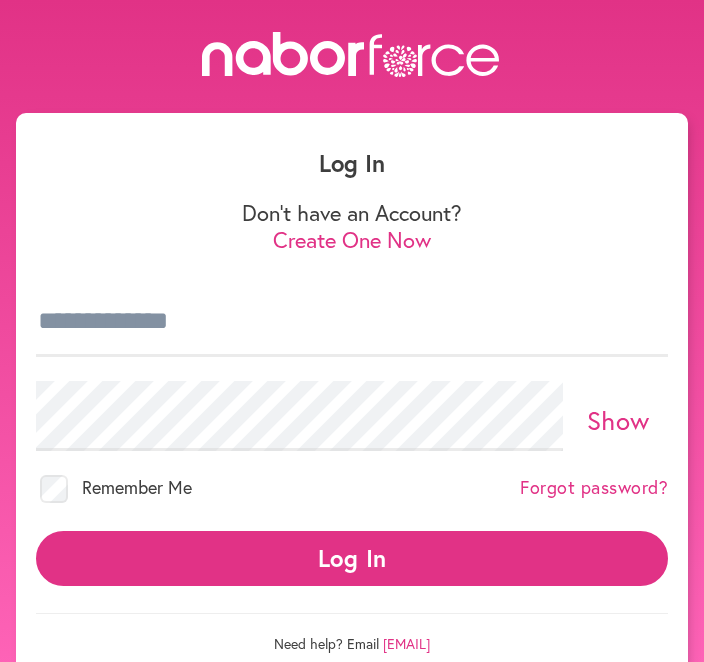 click on "Log In" at bounding box center [352, 558] 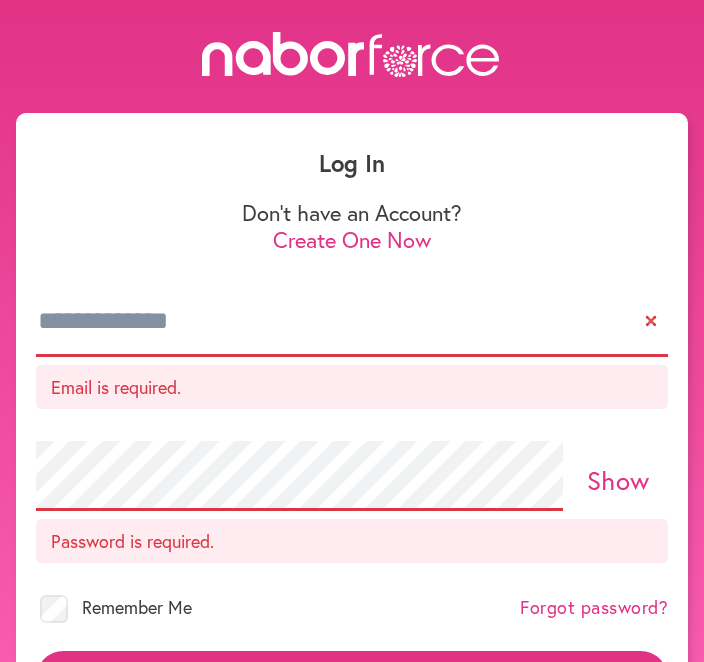 click at bounding box center [352, 322] 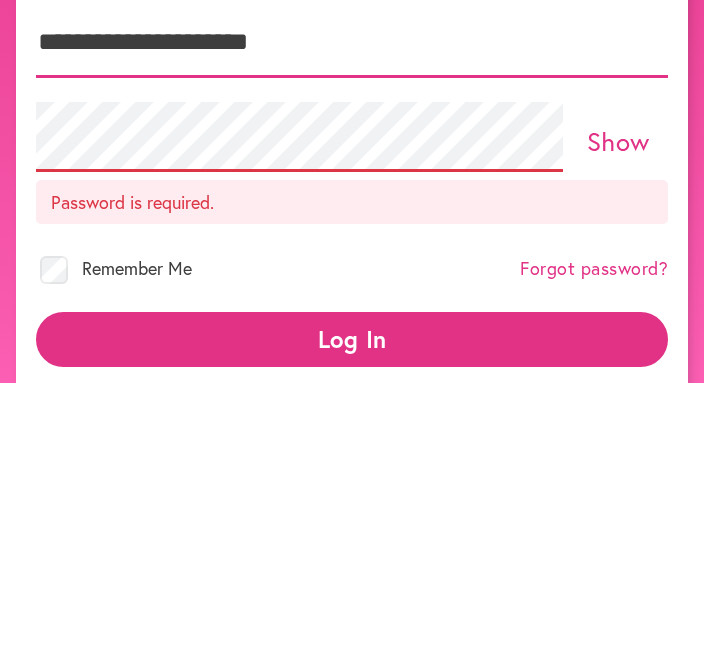 type on "**********" 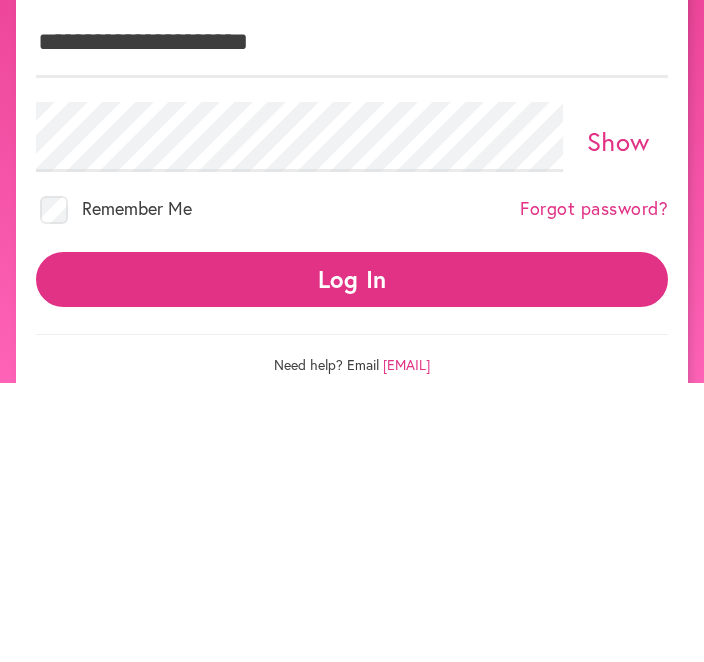 click on "Show" at bounding box center (618, 420) 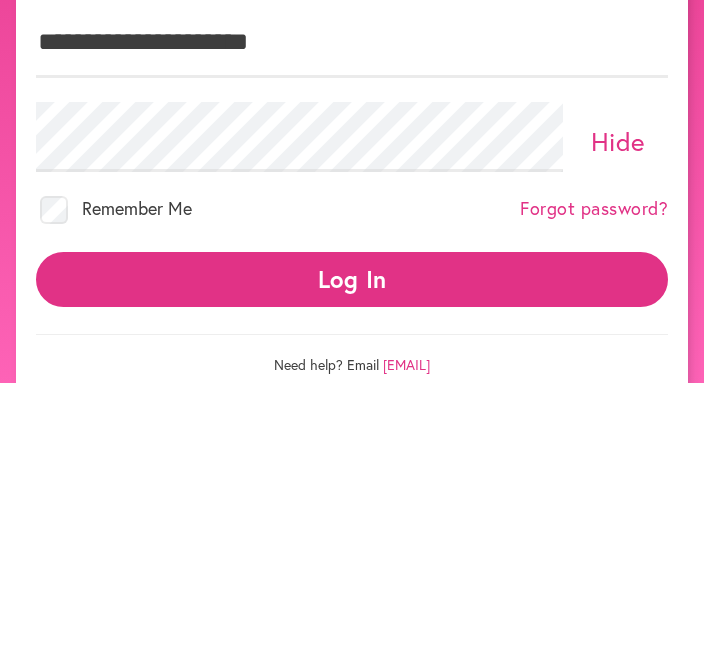 scroll, scrollTop: 118, scrollLeft: 0, axis: vertical 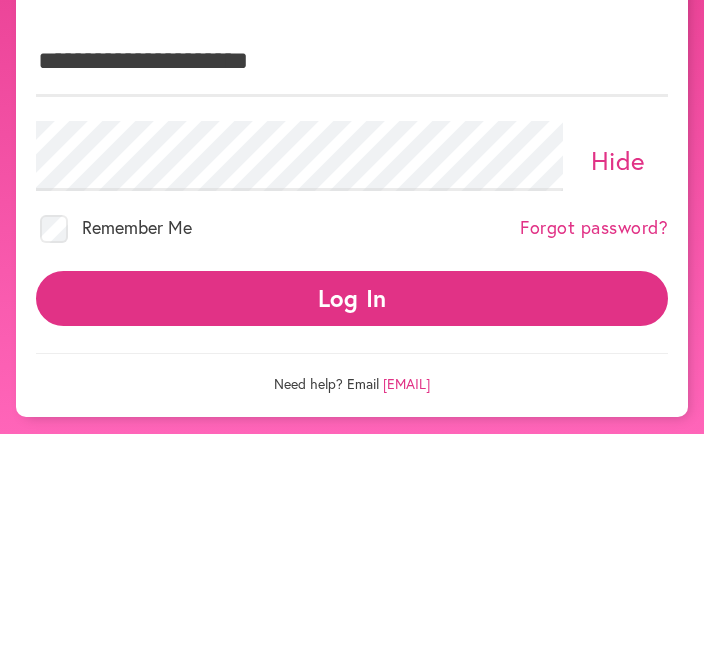 click on "Log In" at bounding box center (352, 526) 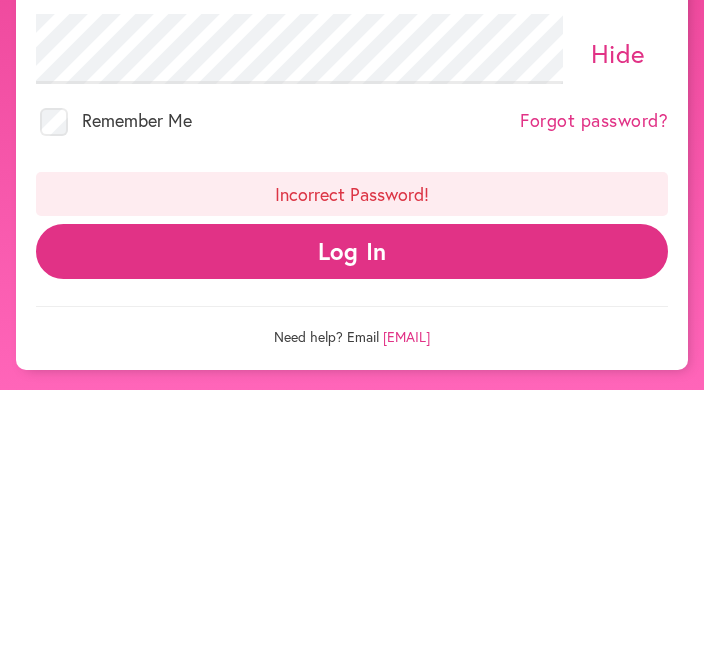 click on "Log In" at bounding box center (352, 523) 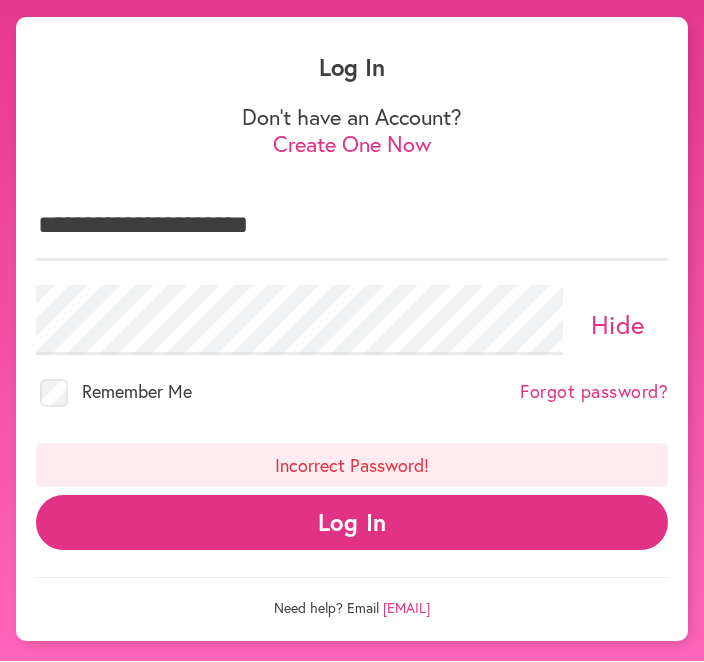 click on "Forgot password?" at bounding box center [594, 393] 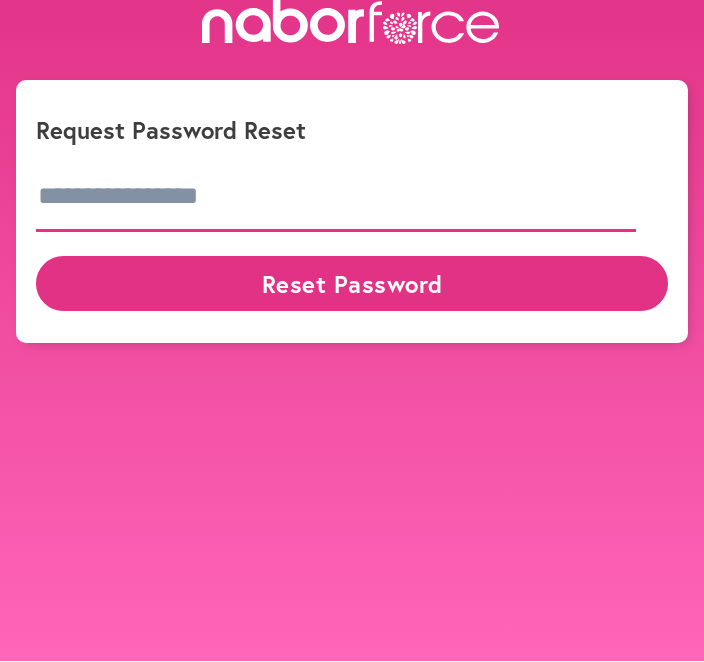 click at bounding box center [336, 198] 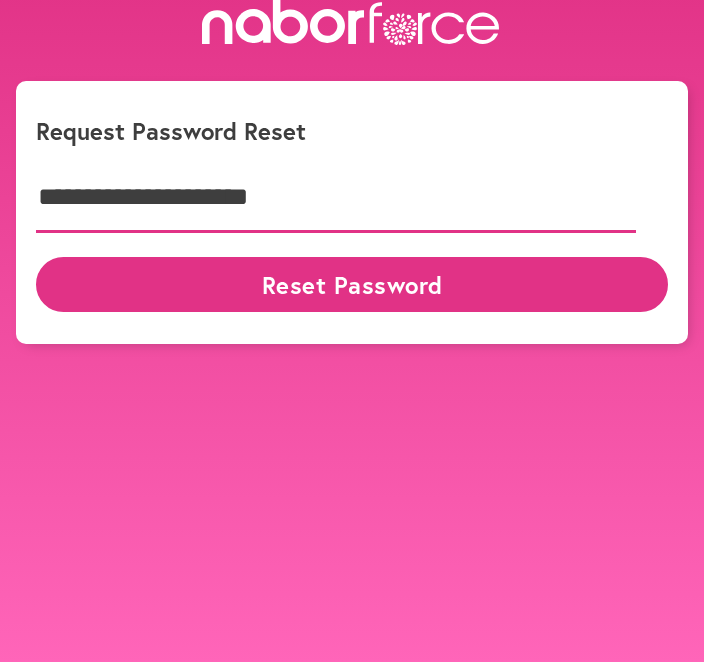 type on "**********" 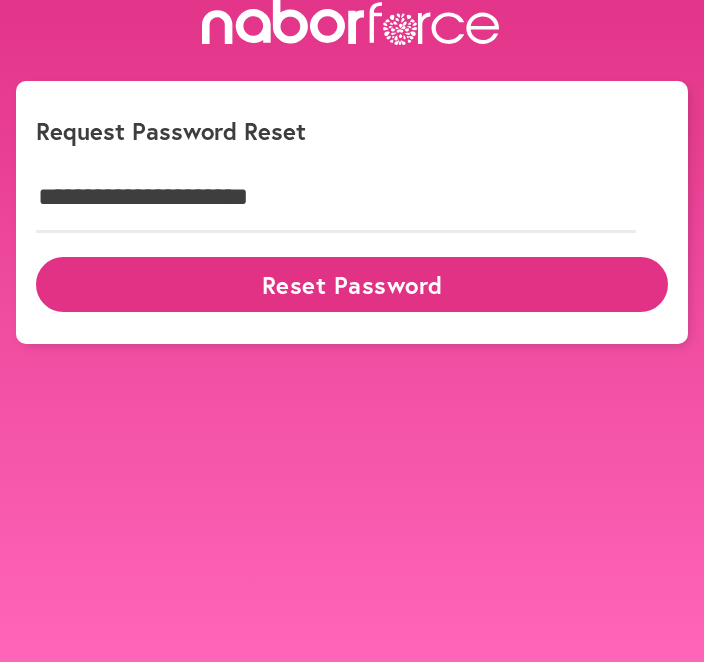 click on "Reset Password" at bounding box center [352, 284] 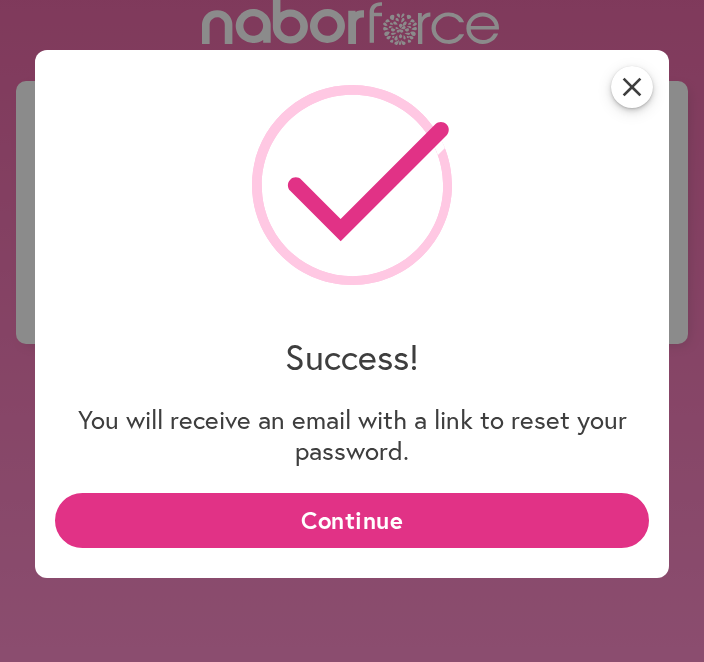click on "Continue" at bounding box center (352, 520) 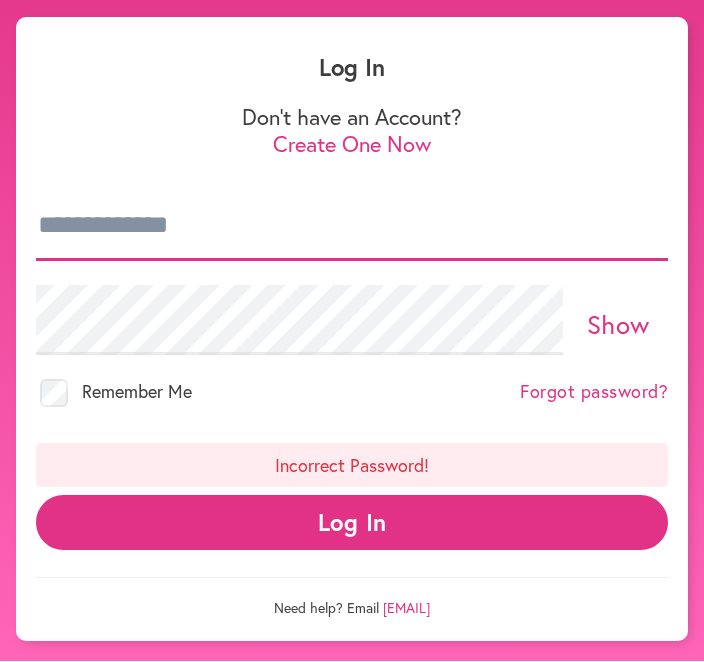 click at bounding box center (352, 227) 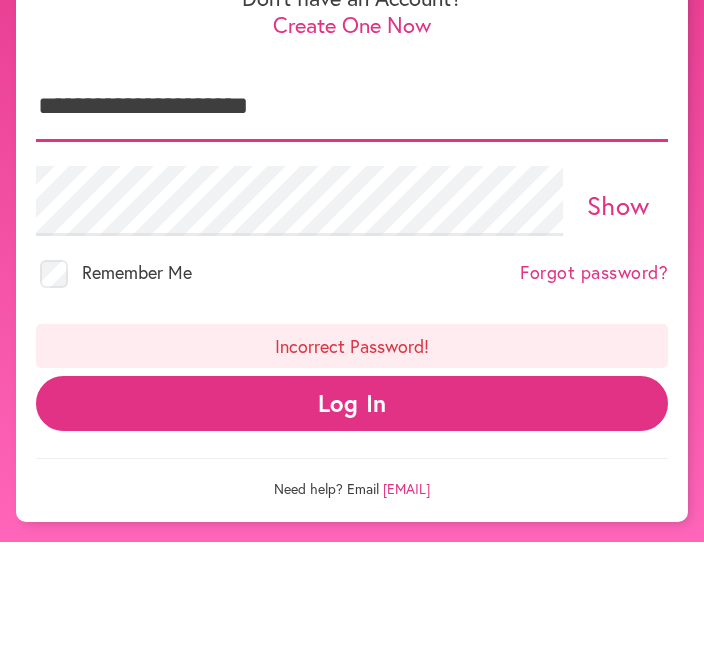 type on "**********" 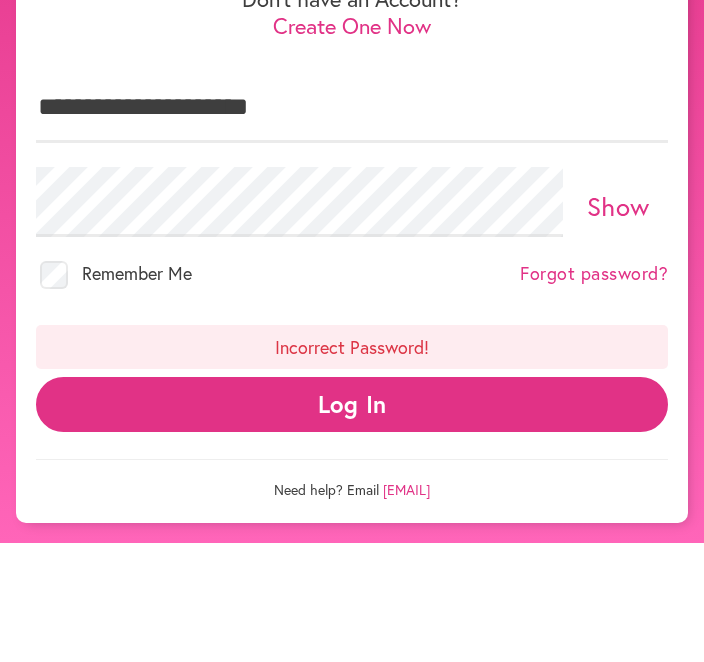 click on "Show" at bounding box center (618, 325) 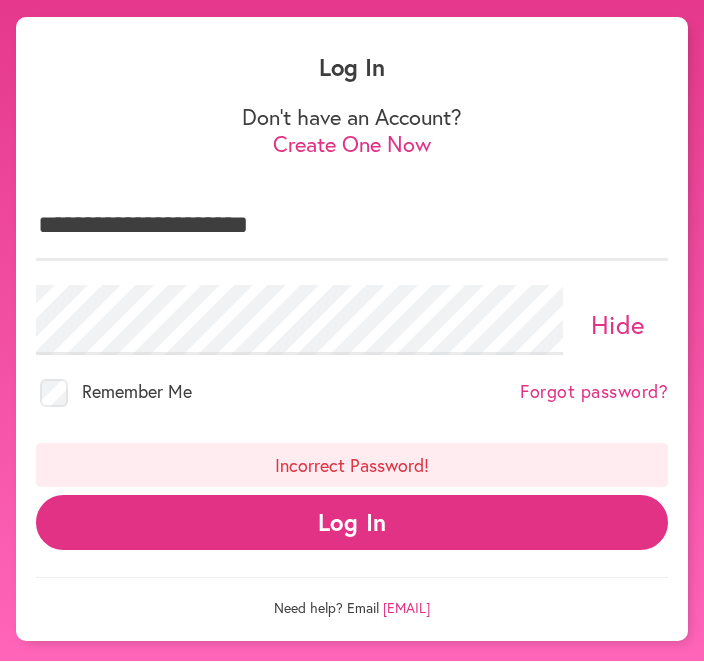 click on "Log In" at bounding box center [352, 523] 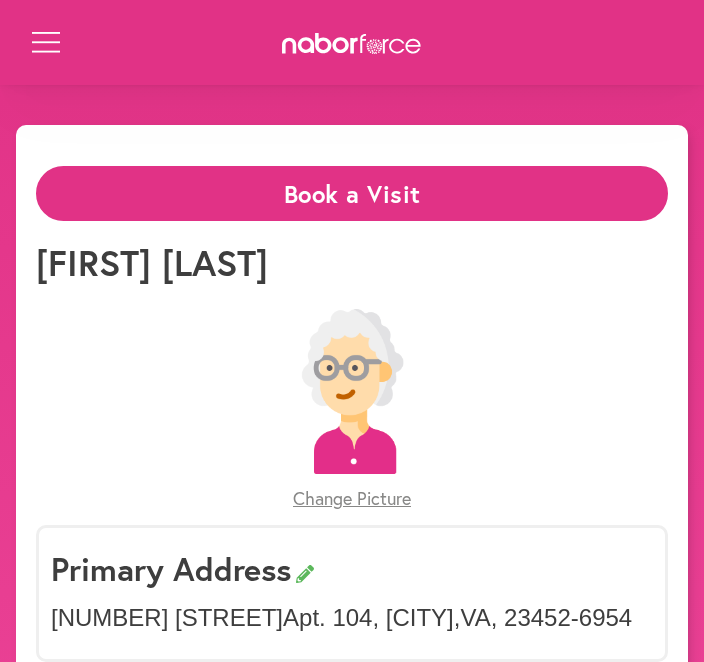 scroll, scrollTop: 0, scrollLeft: 0, axis: both 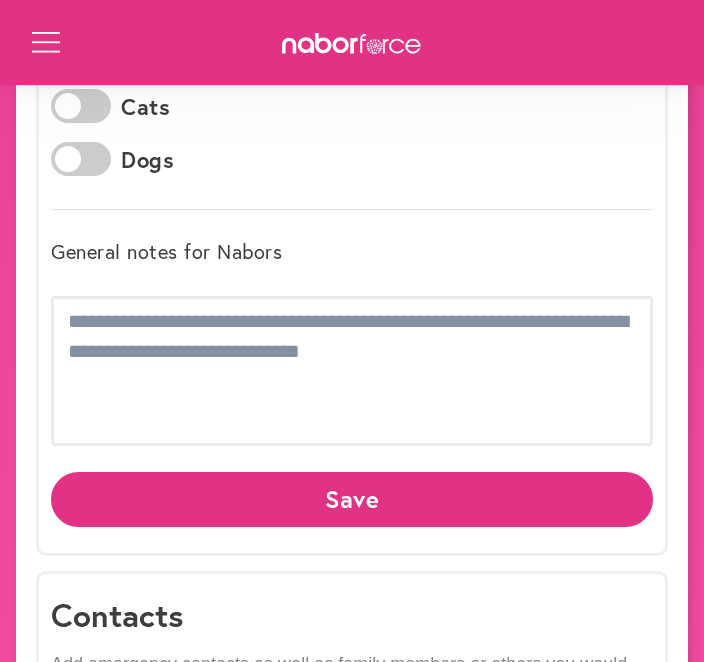 click on "Open Menu" at bounding box center [44, 44] 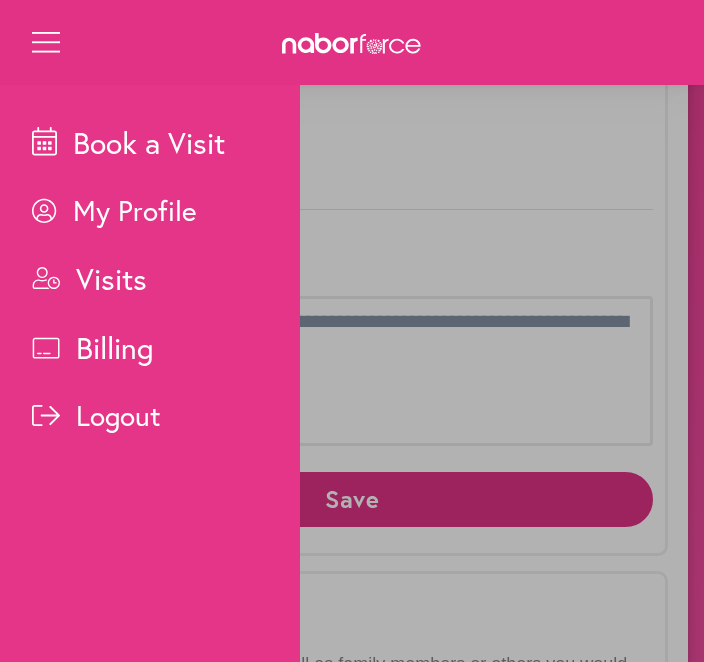click on "Book a Visit" at bounding box center (166, 142) 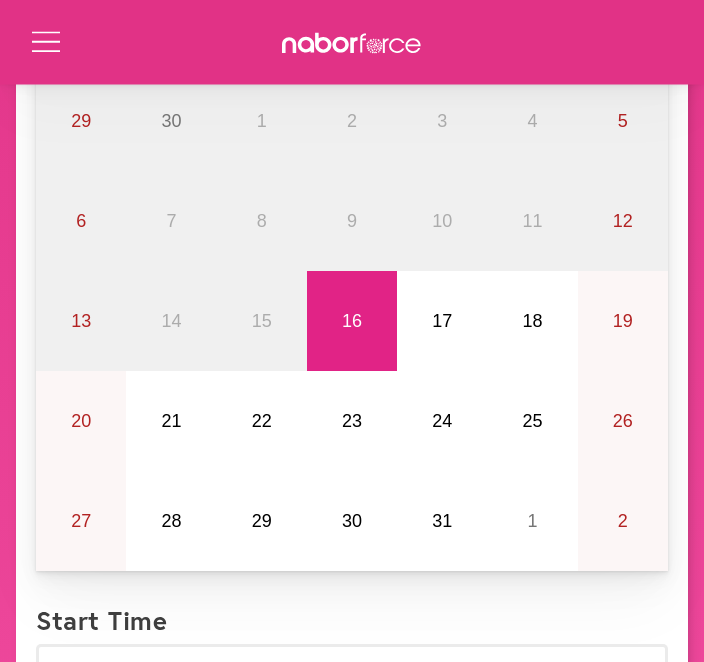 scroll, scrollTop: 294, scrollLeft: 0, axis: vertical 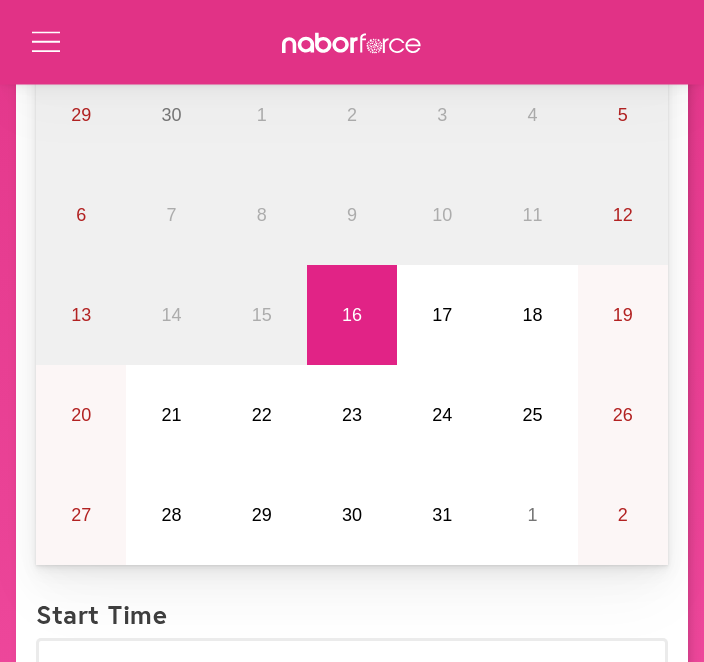 click on "21" at bounding box center [171, 416] 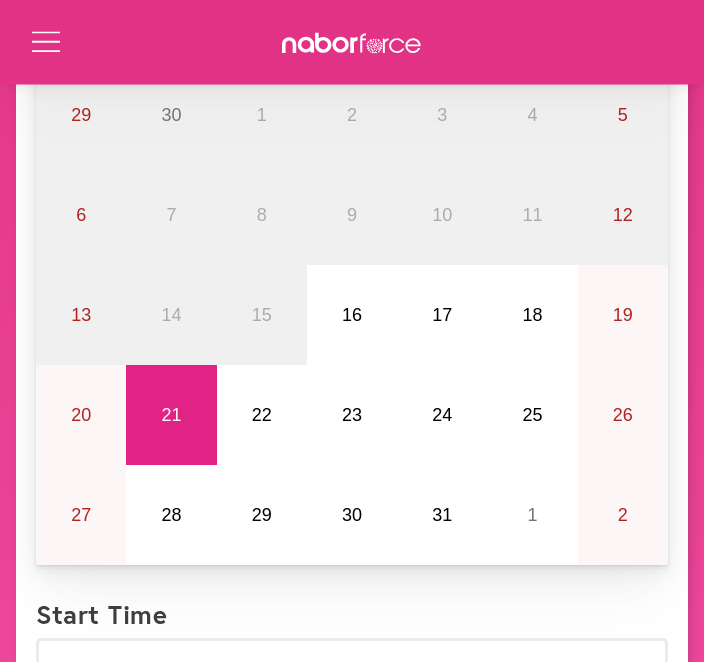 scroll, scrollTop: 295, scrollLeft: 0, axis: vertical 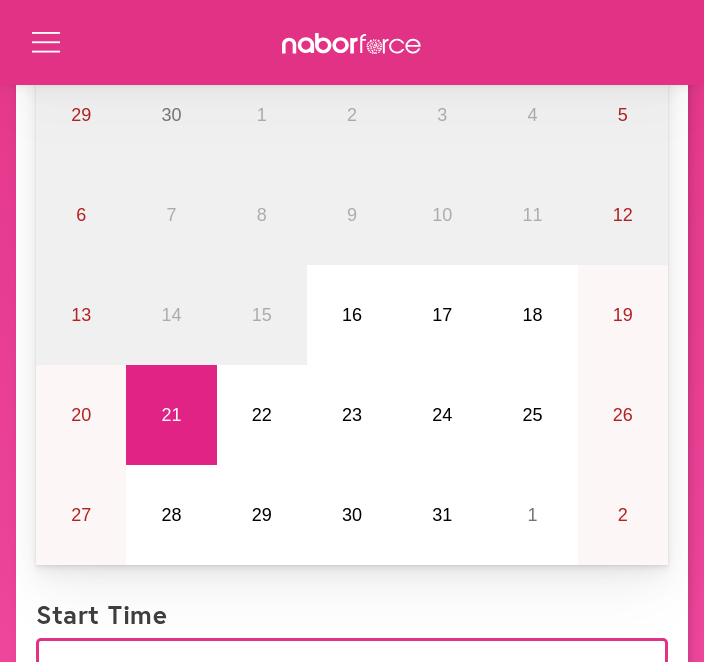 click on "**********" at bounding box center [352, 666] 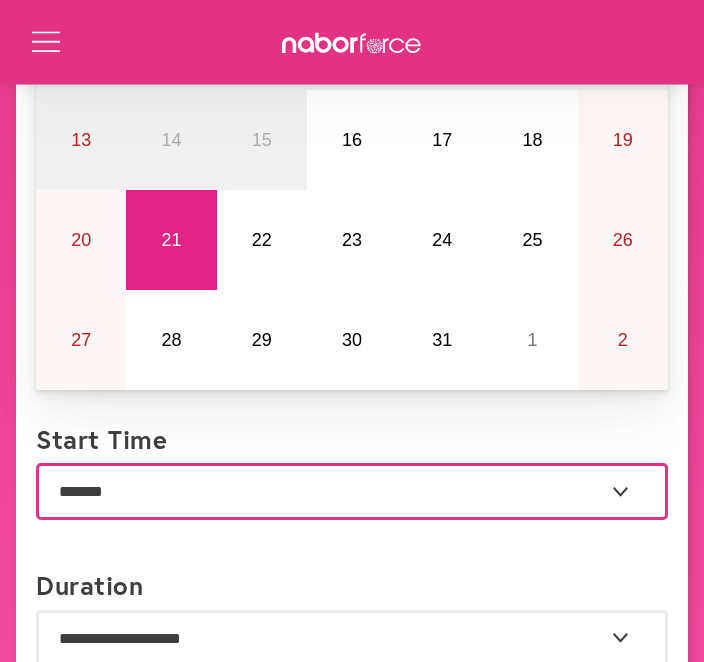 scroll, scrollTop: 470, scrollLeft: 0, axis: vertical 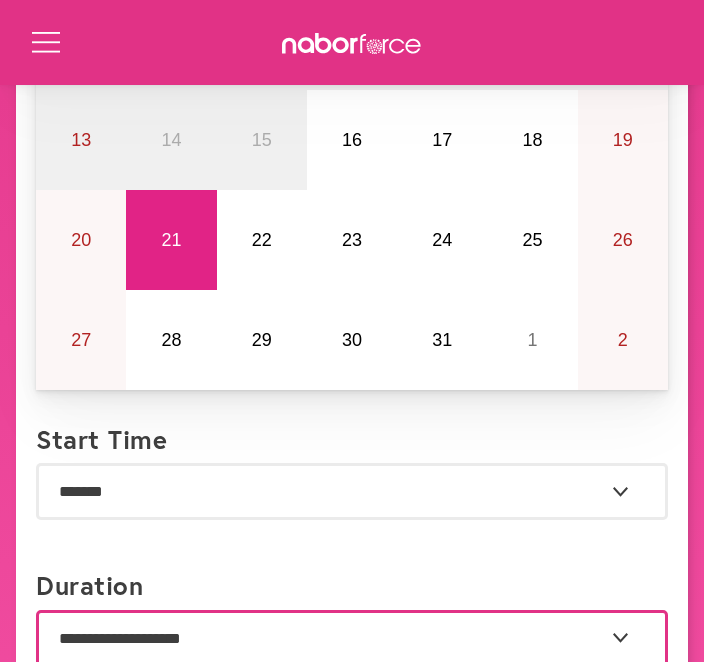 click on "**********" at bounding box center [352, 638] 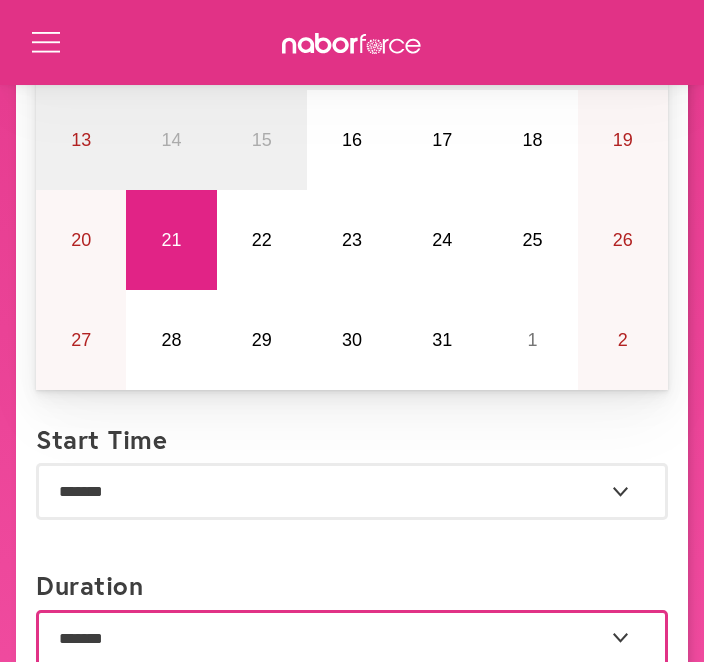 click on "**********" at bounding box center (352, 638) 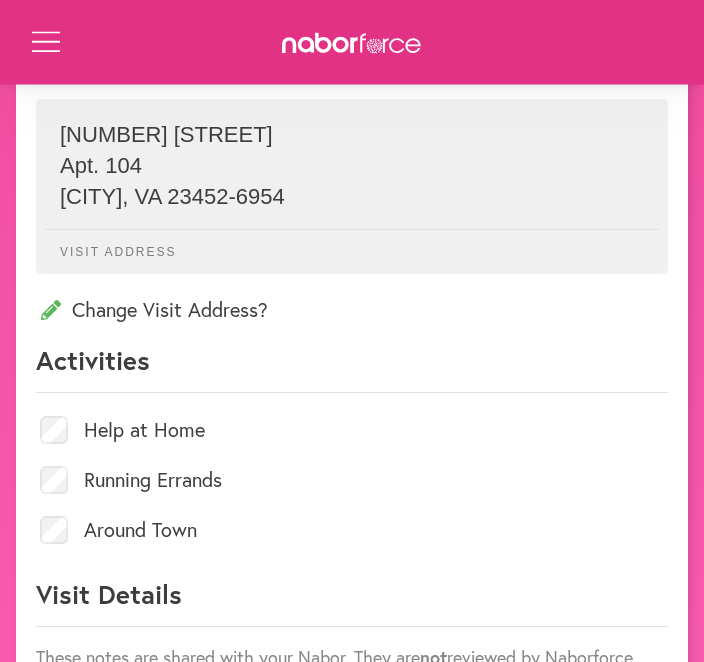 scroll, scrollTop: 1238, scrollLeft: 0, axis: vertical 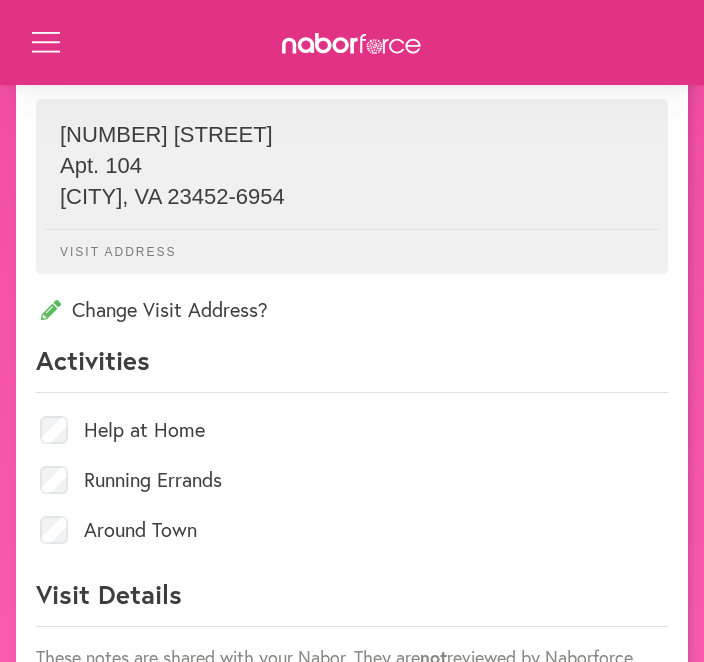 click on "Change Visit Address?" at bounding box center [352, 309] 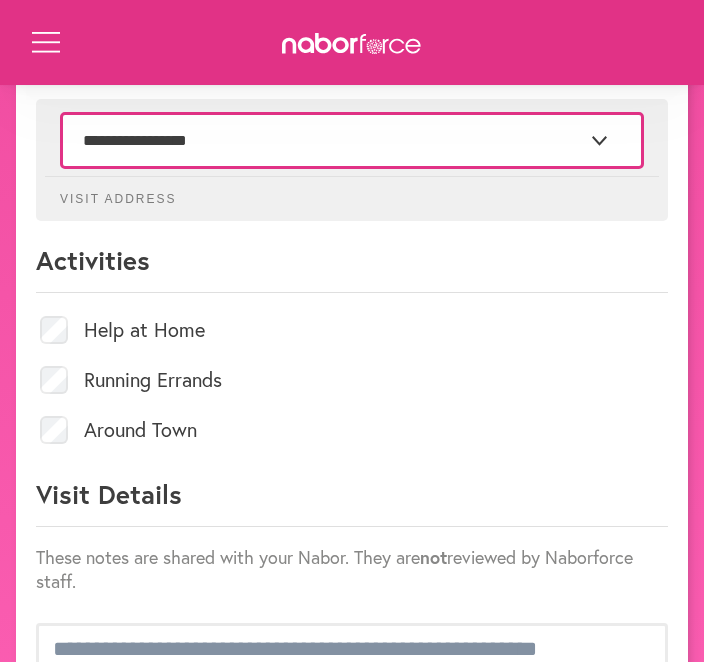 click on "**********" at bounding box center (352, 140) 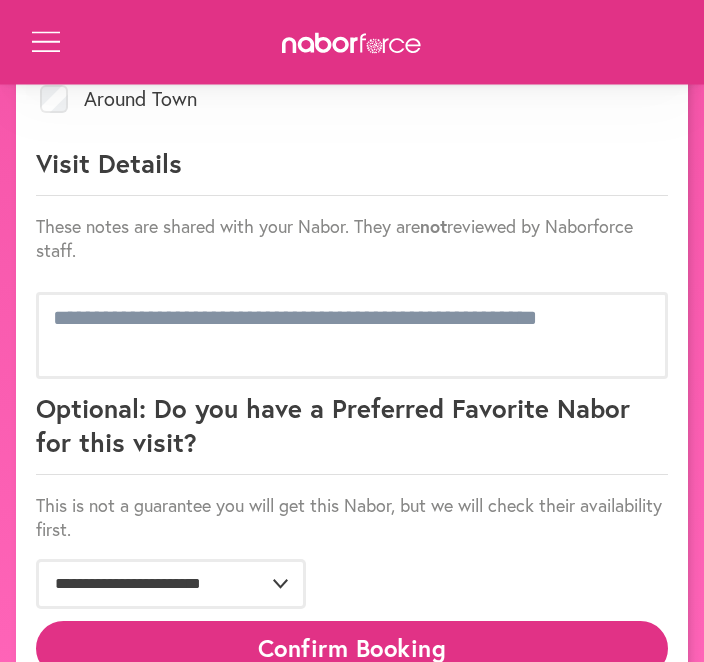 scroll, scrollTop: 1569, scrollLeft: 0, axis: vertical 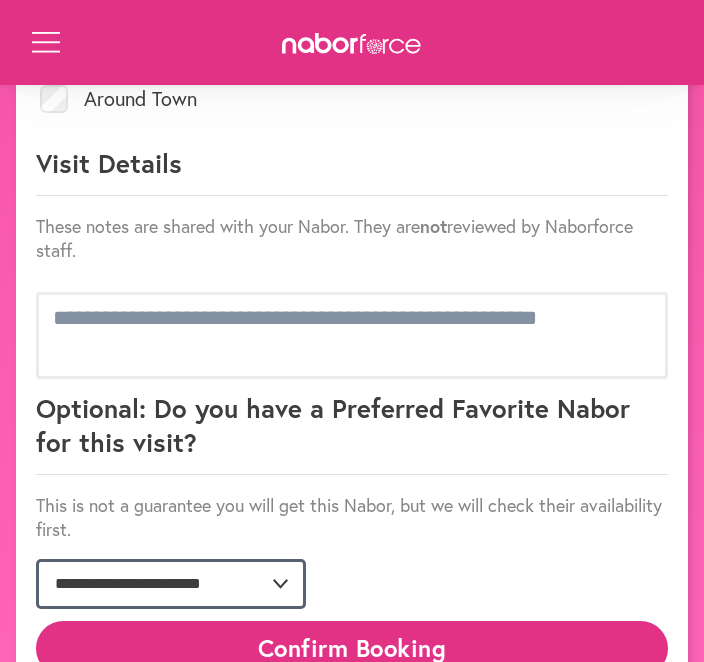 click on "**********" 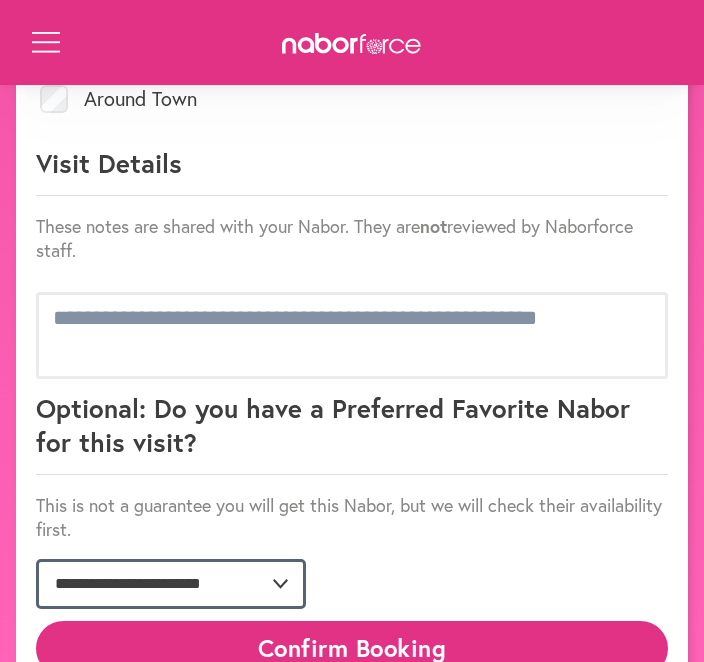 select on "**********" 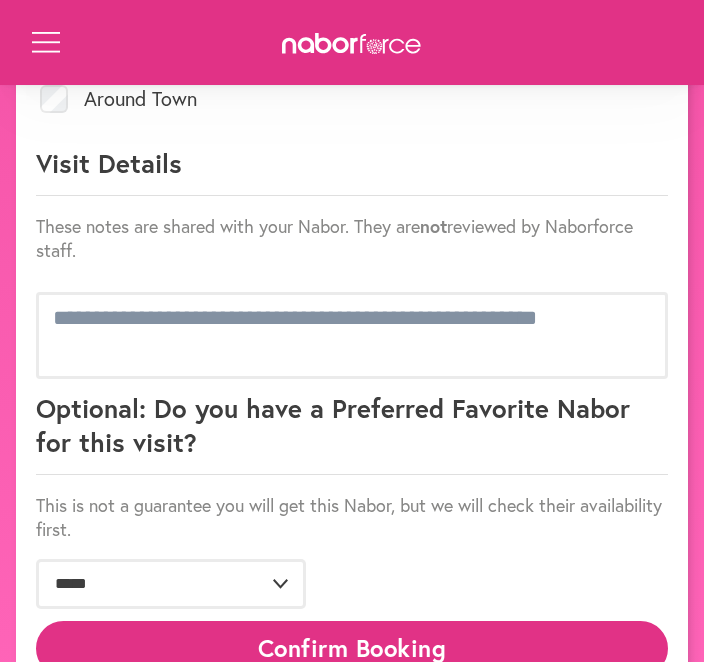 click on "Confirm Booking" at bounding box center (352, 648) 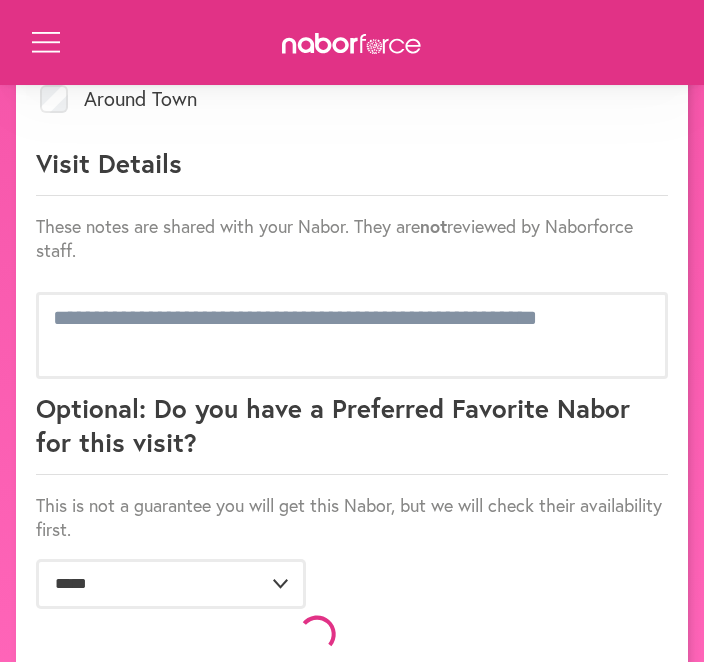 scroll, scrollTop: 1552, scrollLeft: 0, axis: vertical 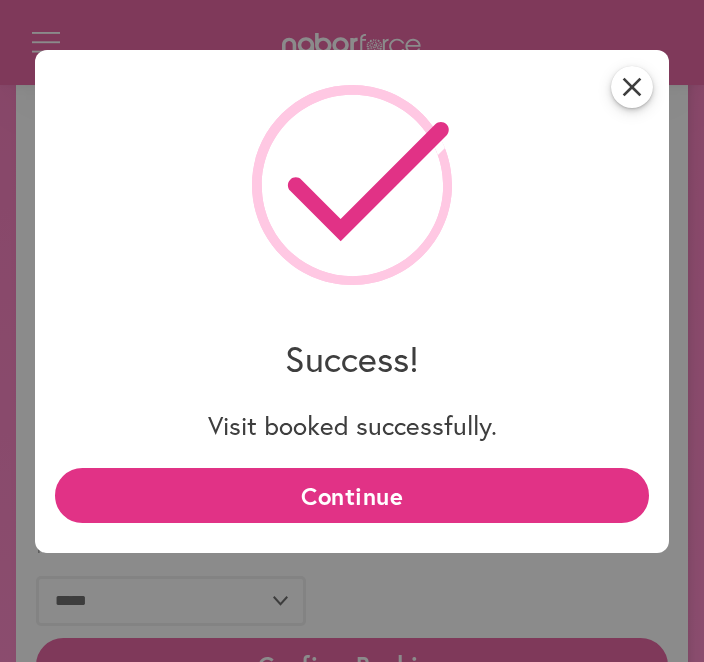 click on "Continue" at bounding box center [352, 495] 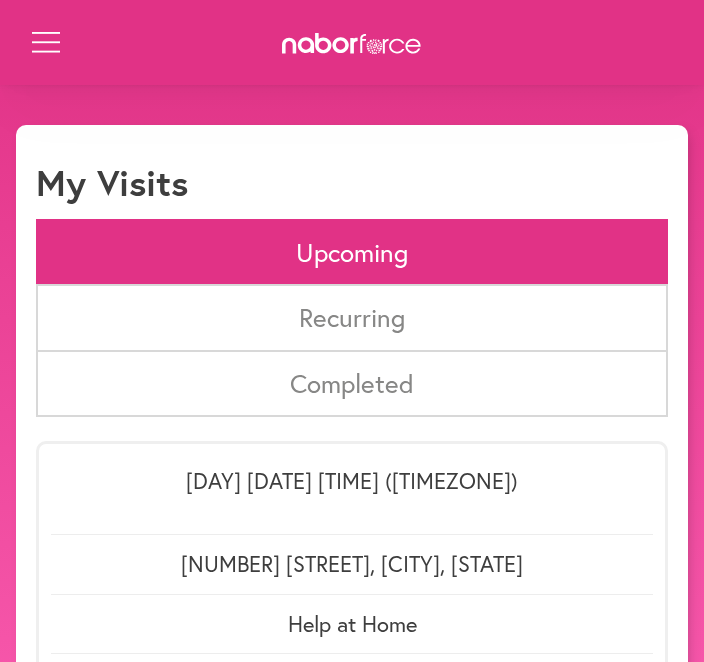 scroll, scrollTop: 0, scrollLeft: 0, axis: both 